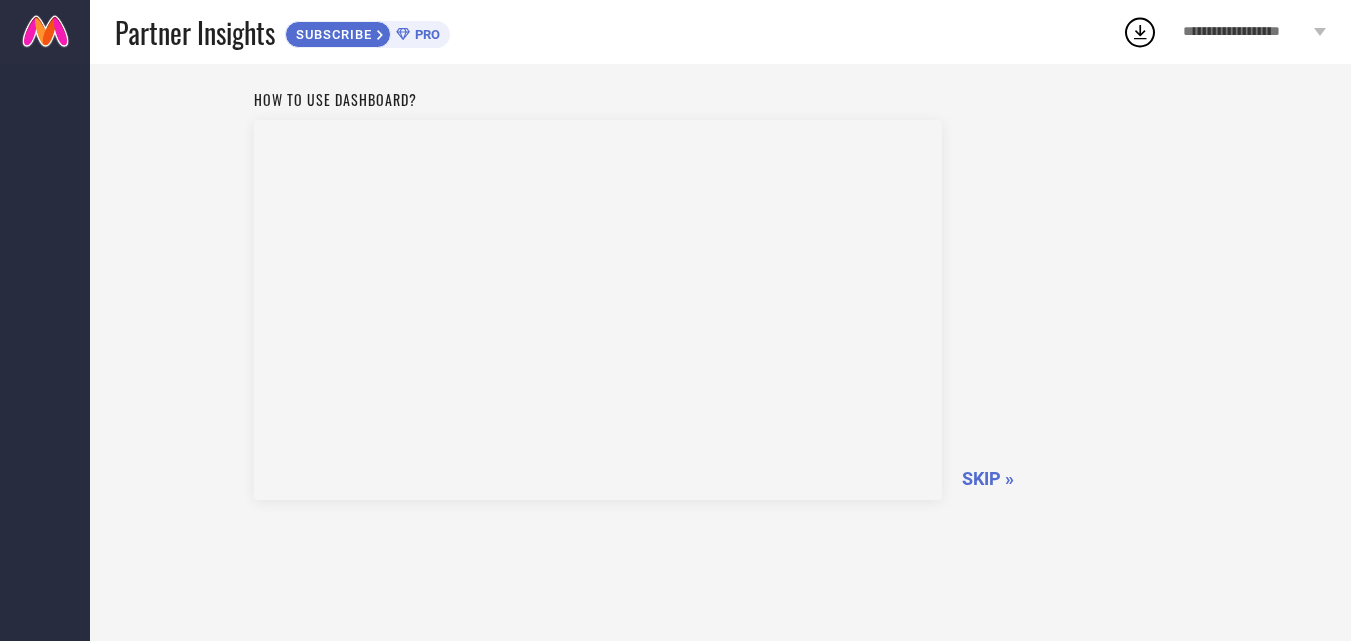 scroll, scrollTop: 83, scrollLeft: 0, axis: vertical 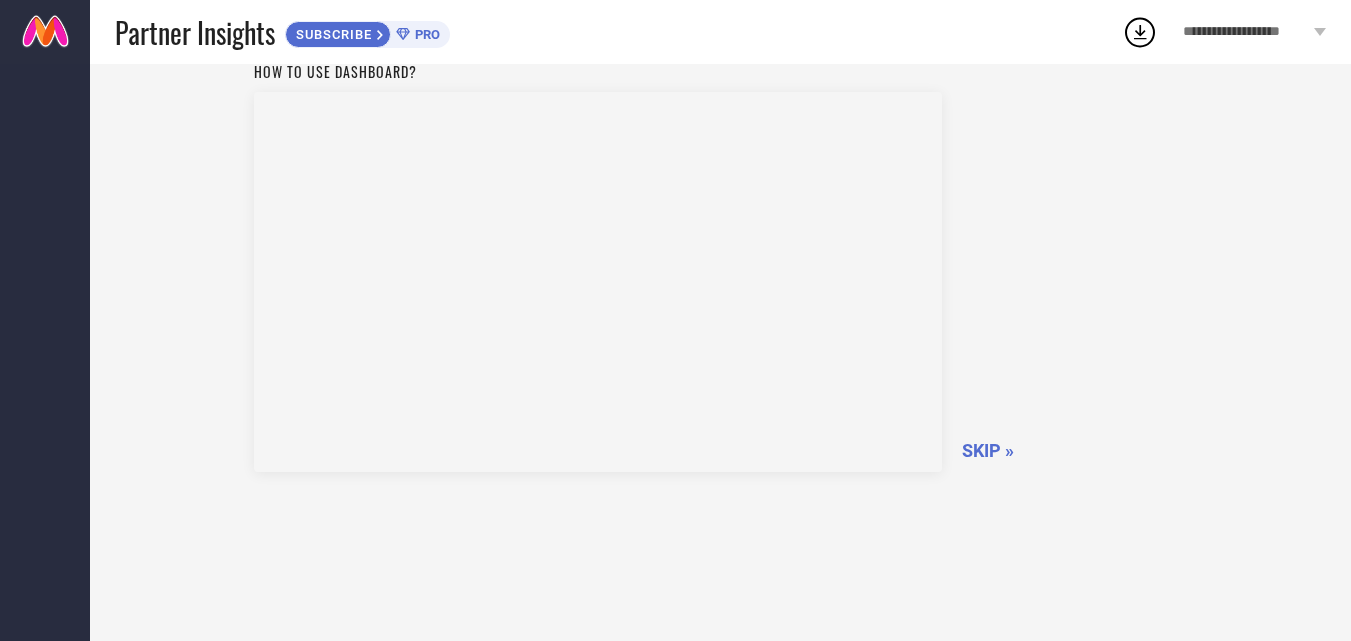 click on "SKIP »" at bounding box center [988, 450] 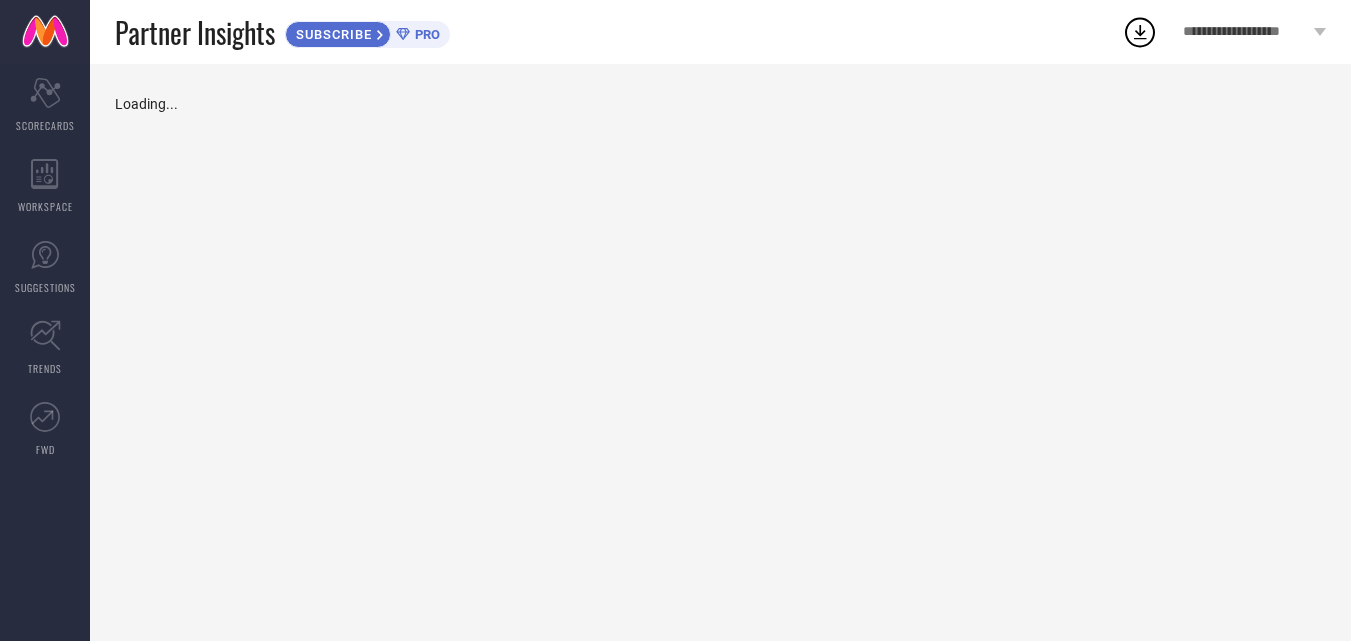 scroll, scrollTop: 0, scrollLeft: 0, axis: both 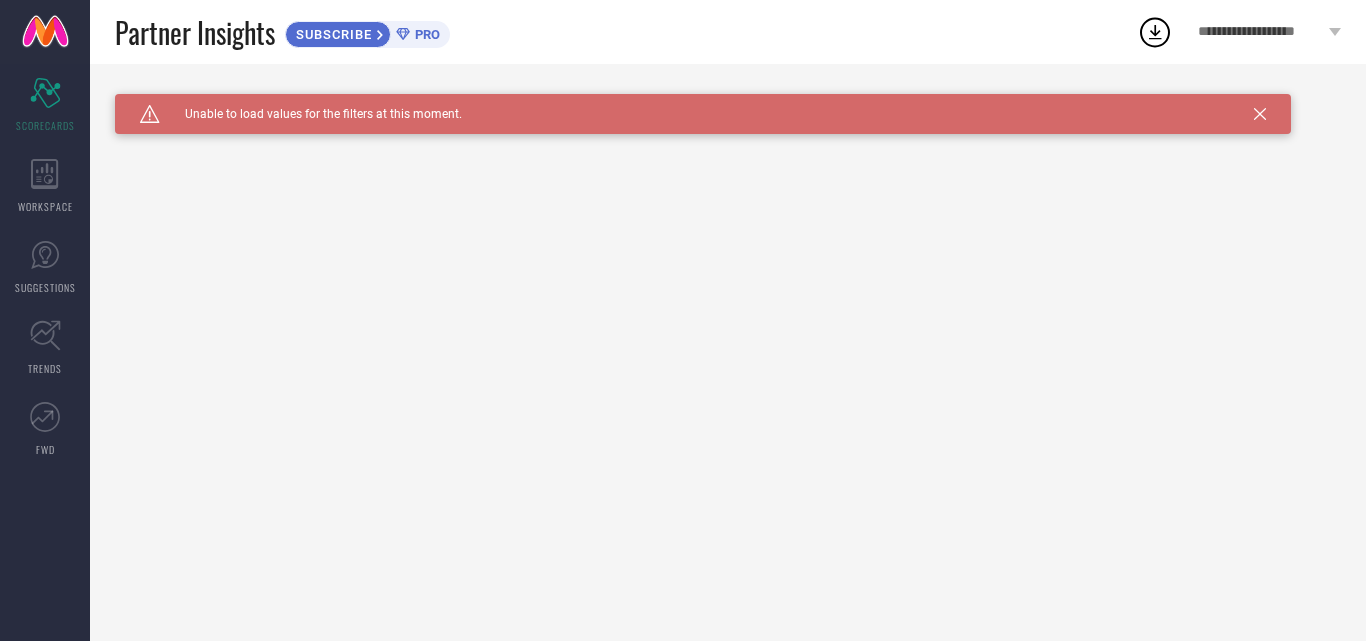 click on "Caution Created with Sketch. Unable to load values for the filters at this moment. Unable to load filters at this moment. Please try later." at bounding box center (728, 352) 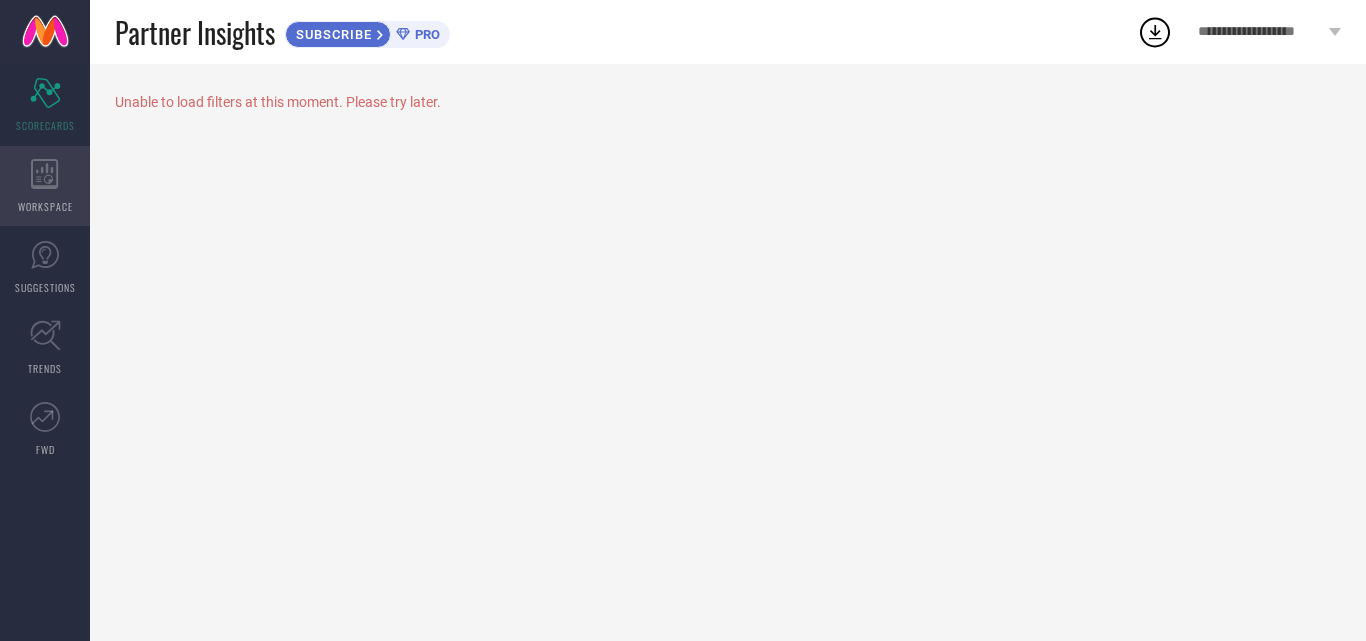 click on "WORKSPACE" at bounding box center [45, 206] 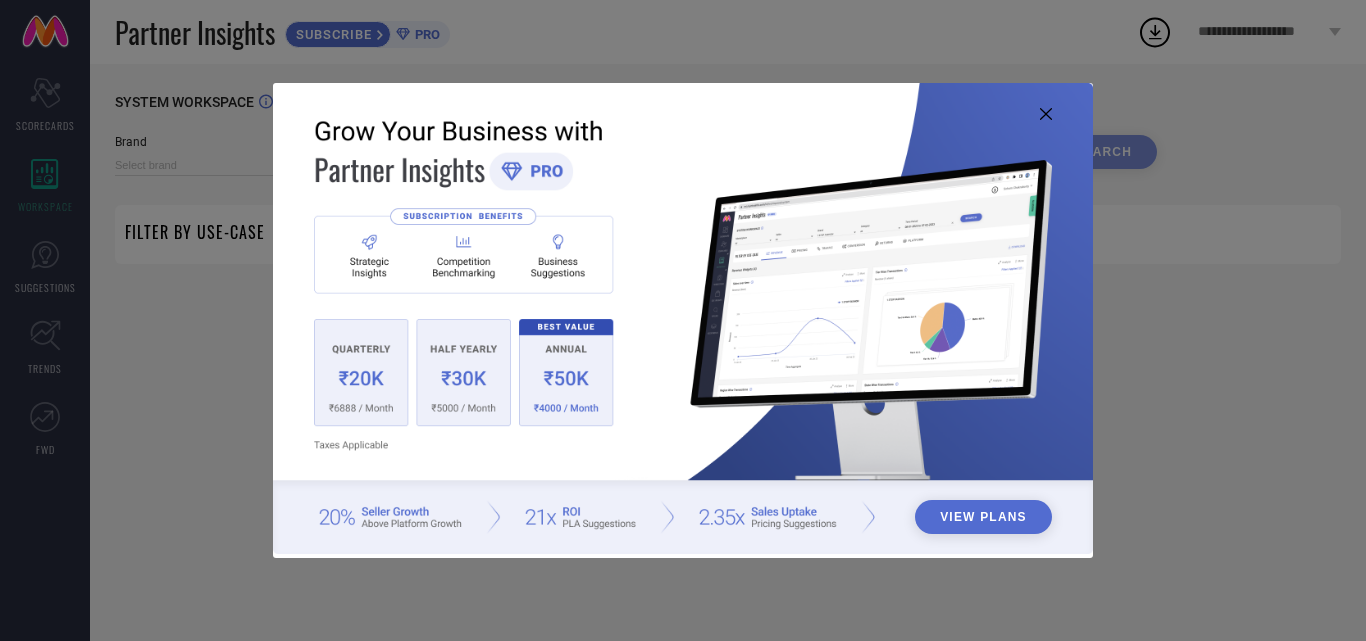 type on "1 STOP FASHION" 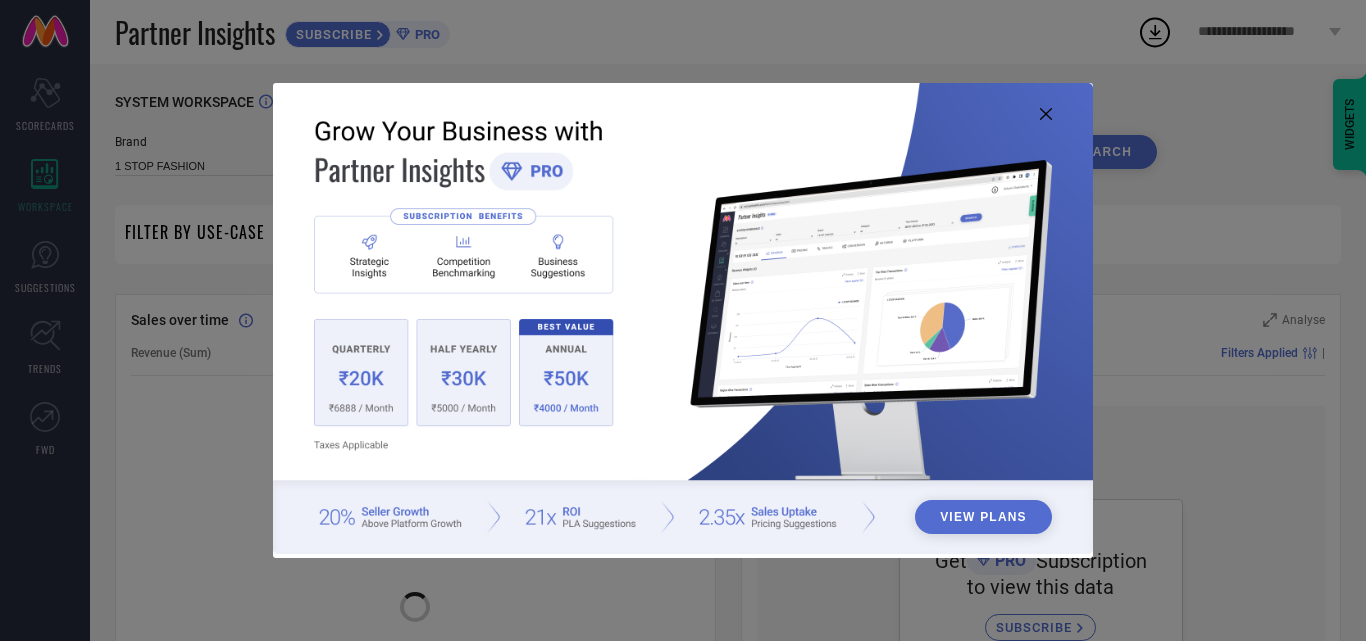 click on "View Plans" at bounding box center (683, 320) 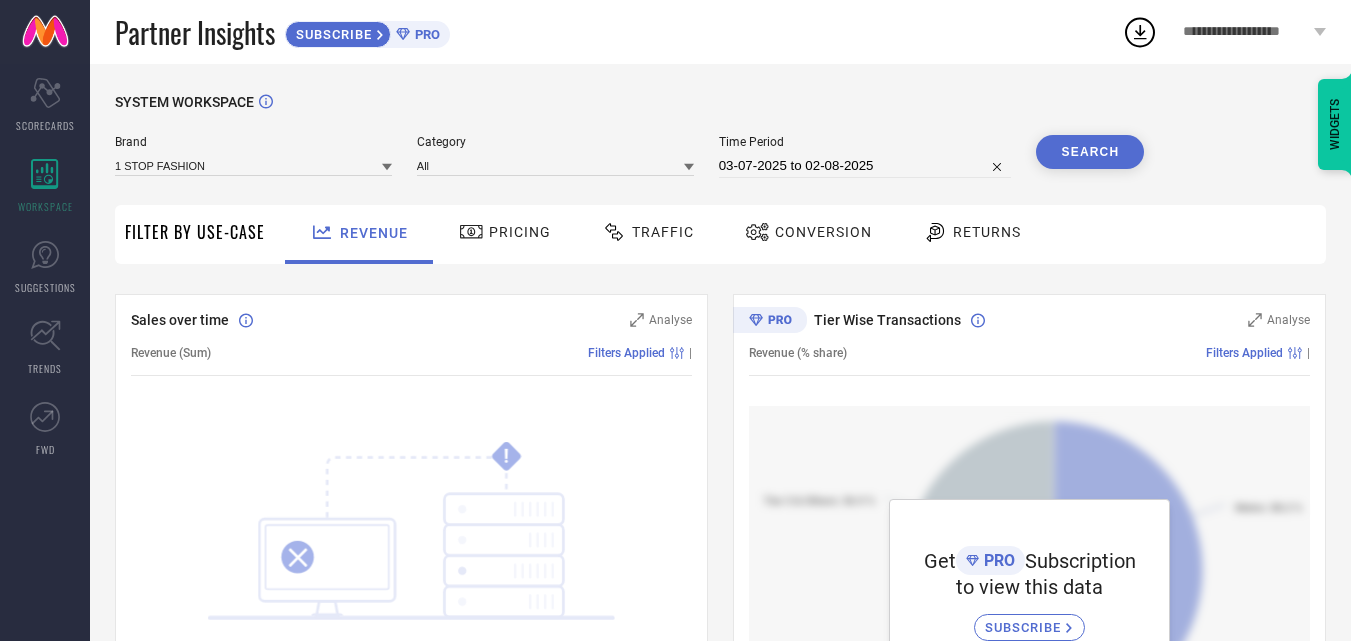 click on "Traffic" at bounding box center [663, 232] 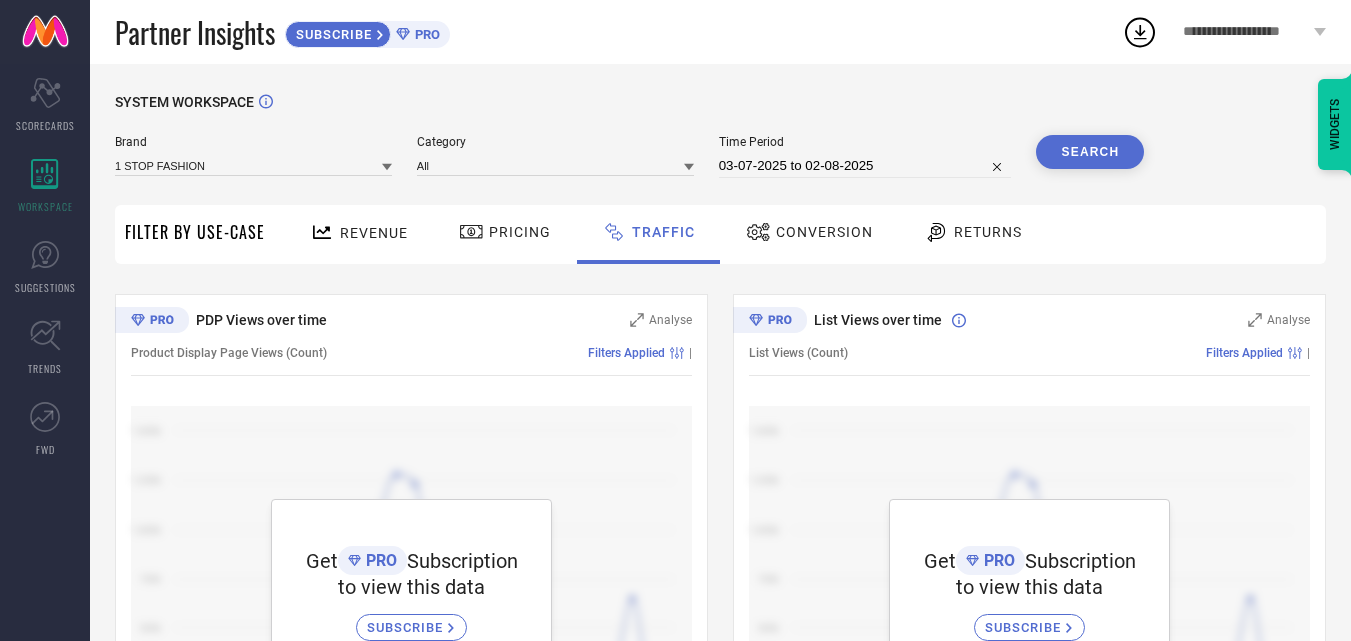 click on "Brand 1 STOP FASHION" at bounding box center (253, 156) 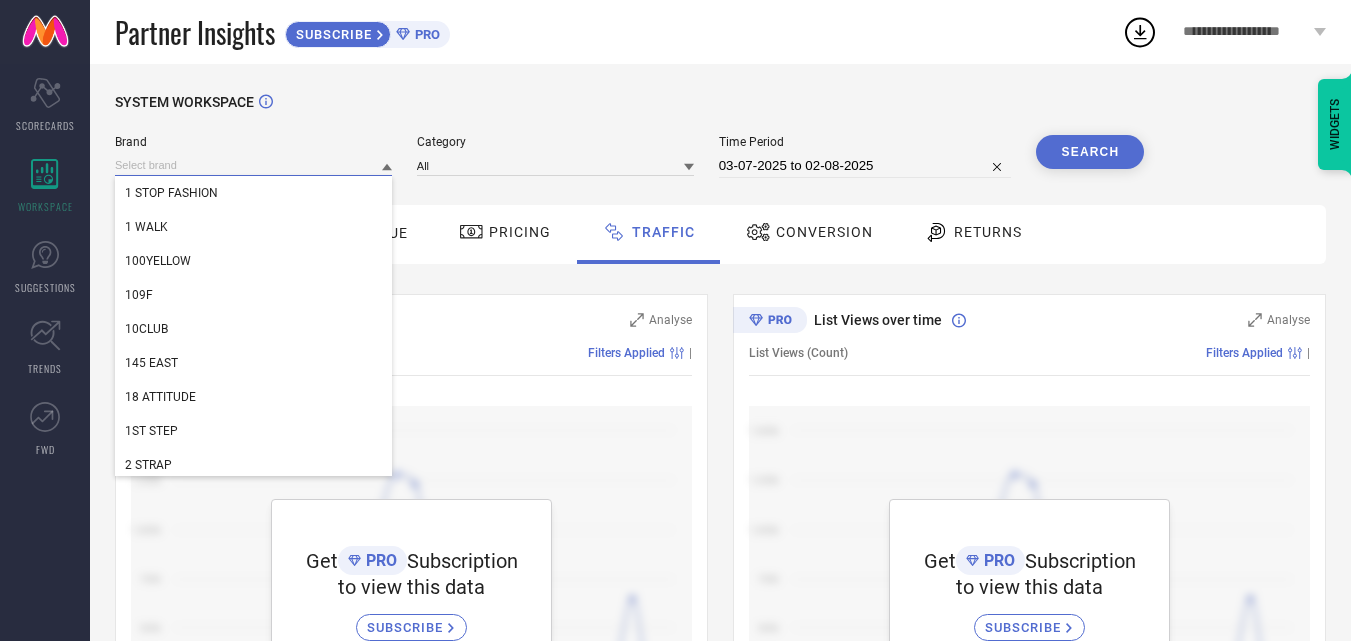 click at bounding box center (253, 165) 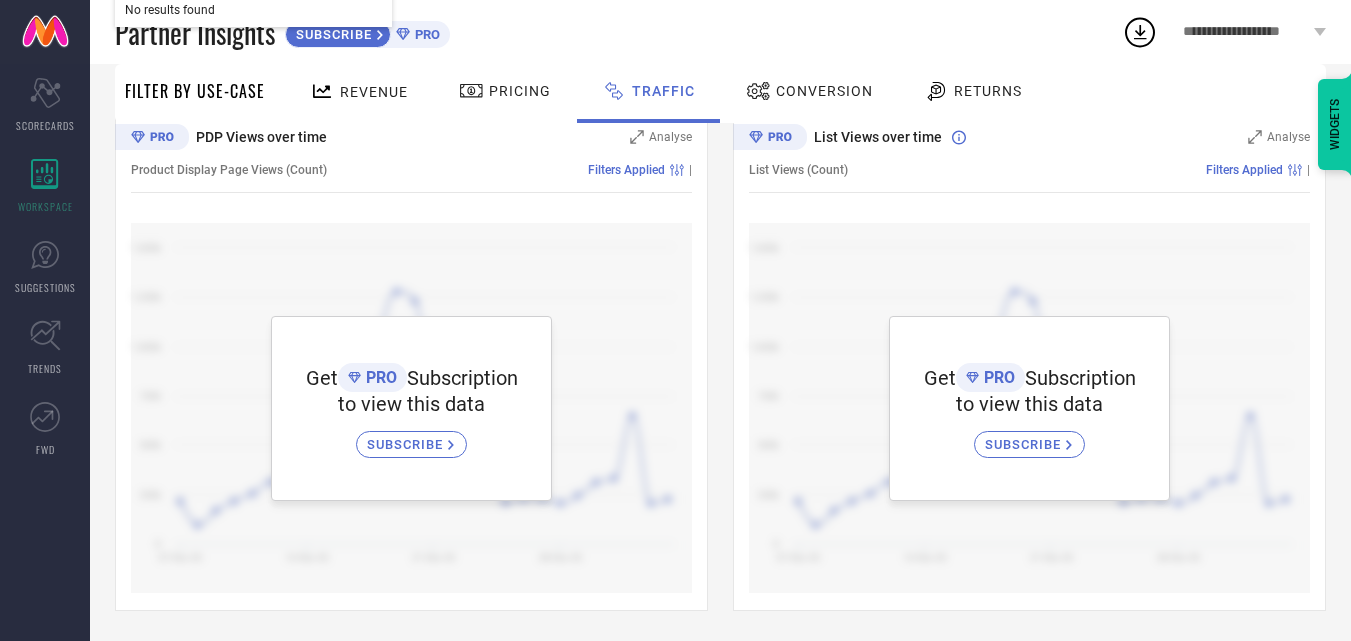 scroll, scrollTop: 0, scrollLeft: 0, axis: both 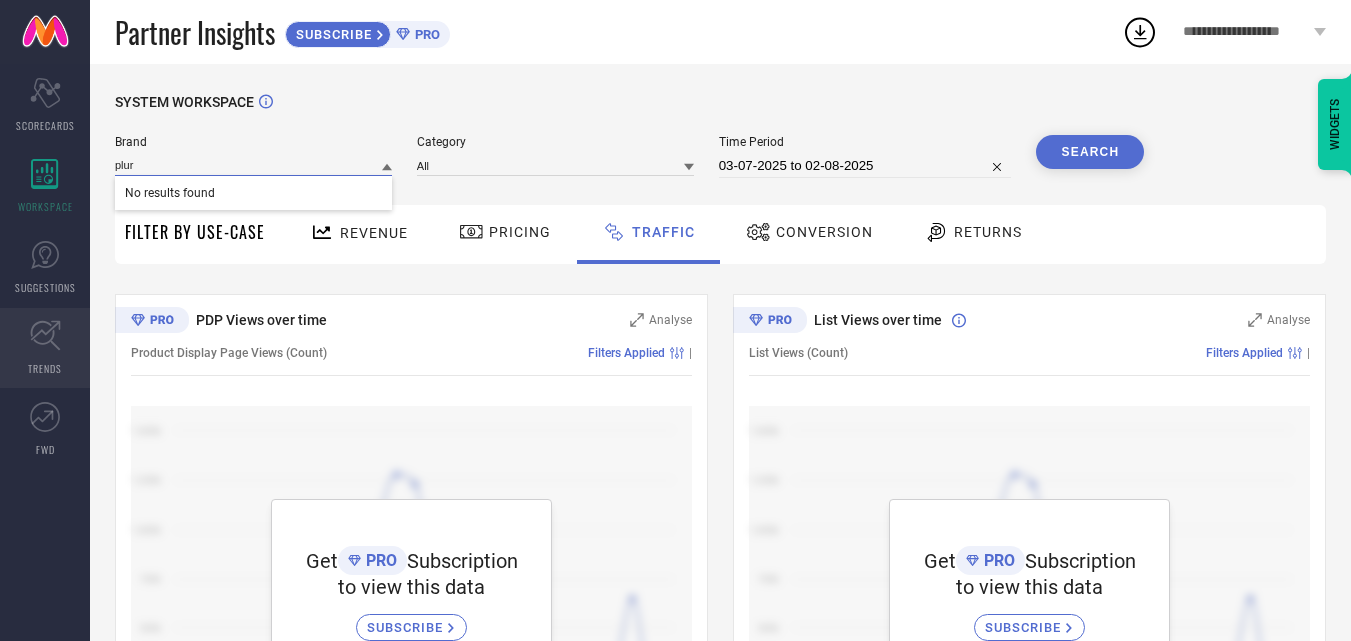 type on "plur" 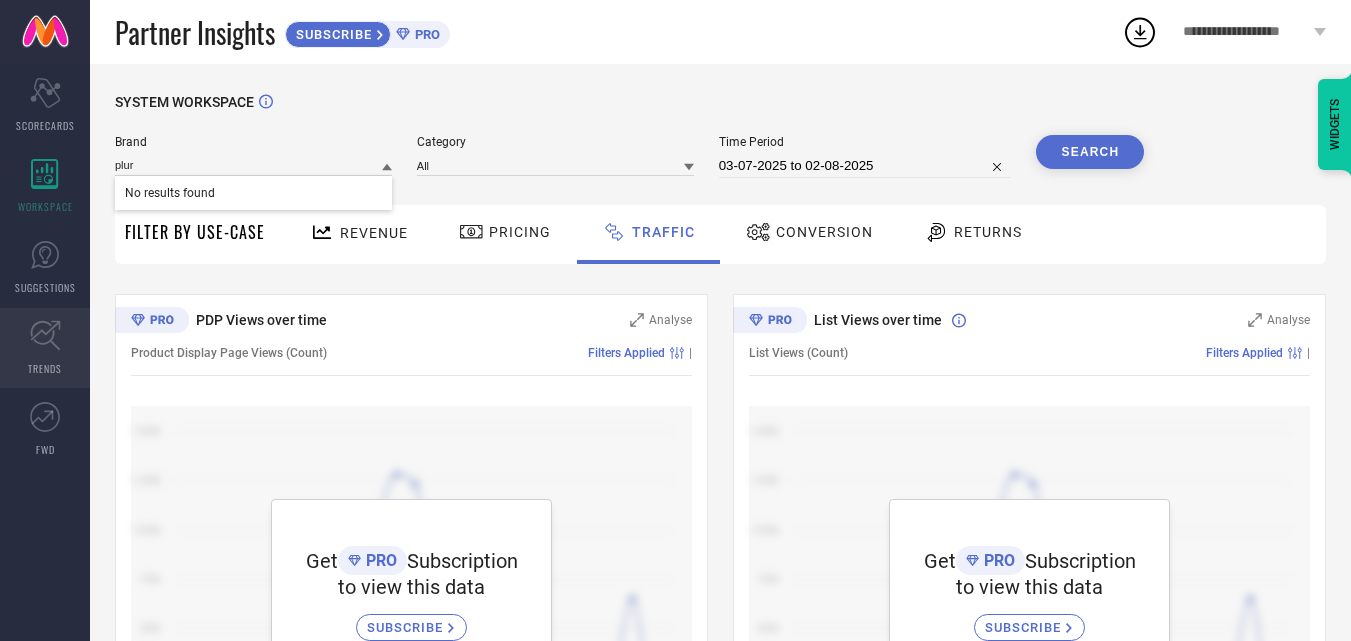 click on "TRENDS" at bounding box center (45, 348) 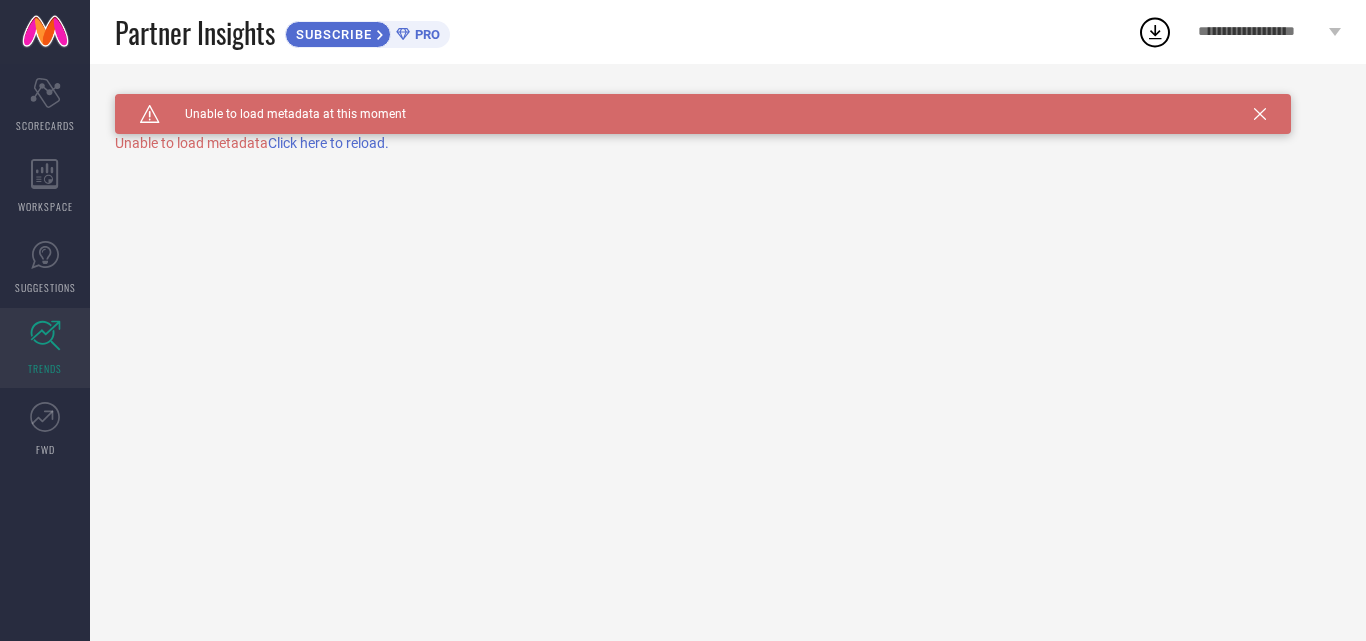 click on "Click here to reload." at bounding box center (328, 143) 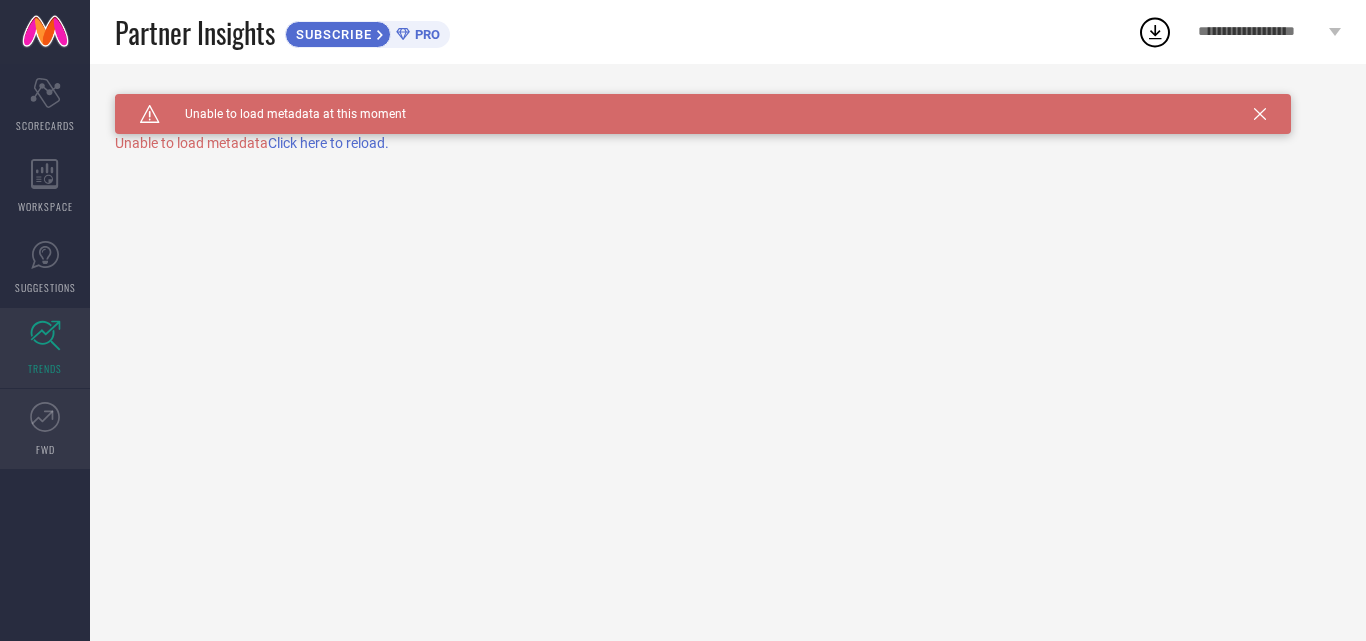 click on "FWD" at bounding box center (45, 429) 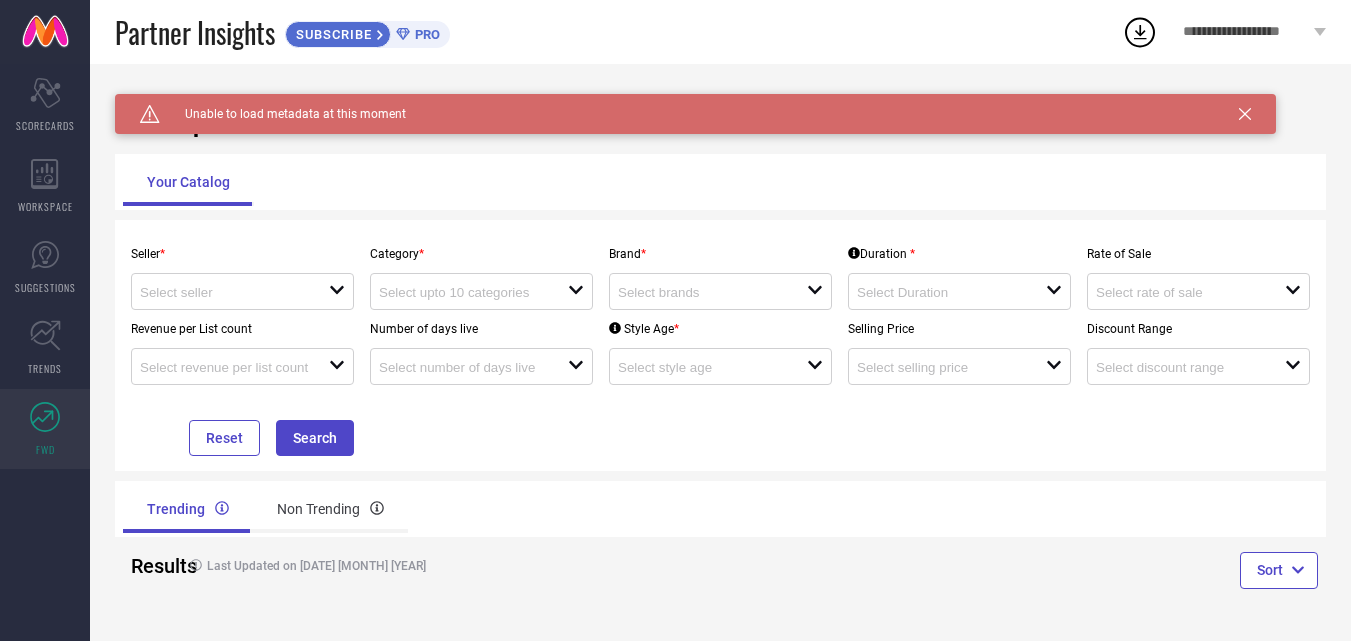 click on "Revenue per List count open" at bounding box center (242, 347) 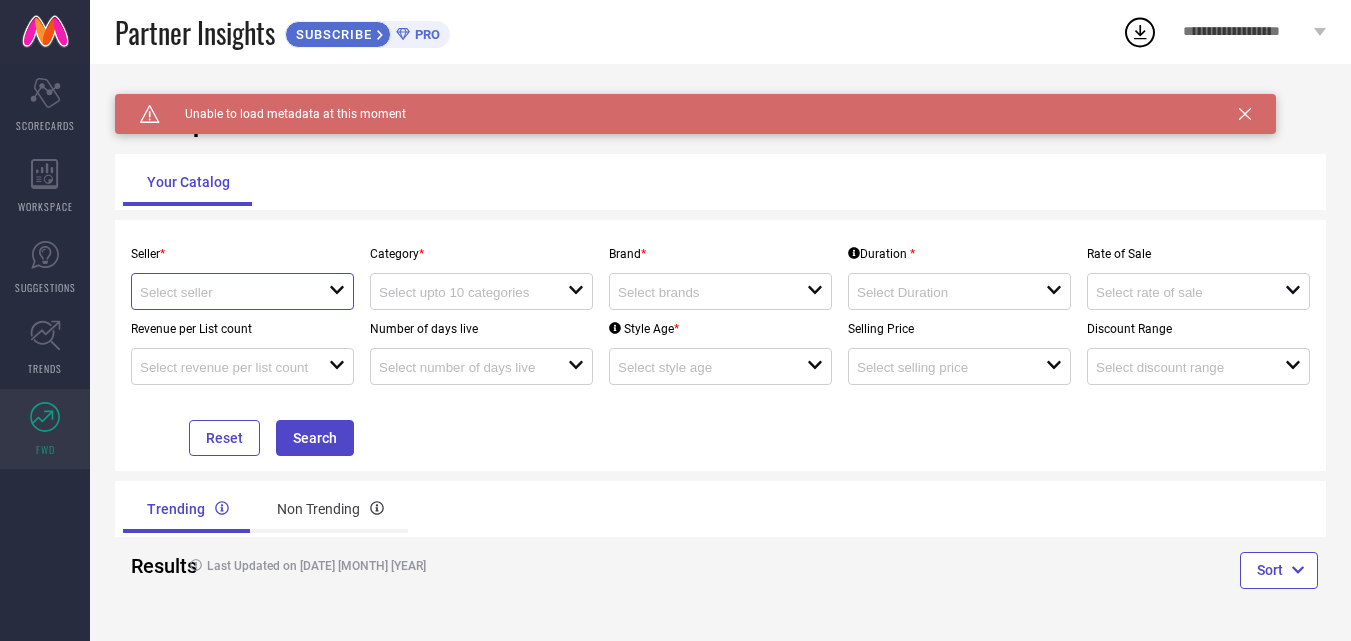 click at bounding box center [225, 292] 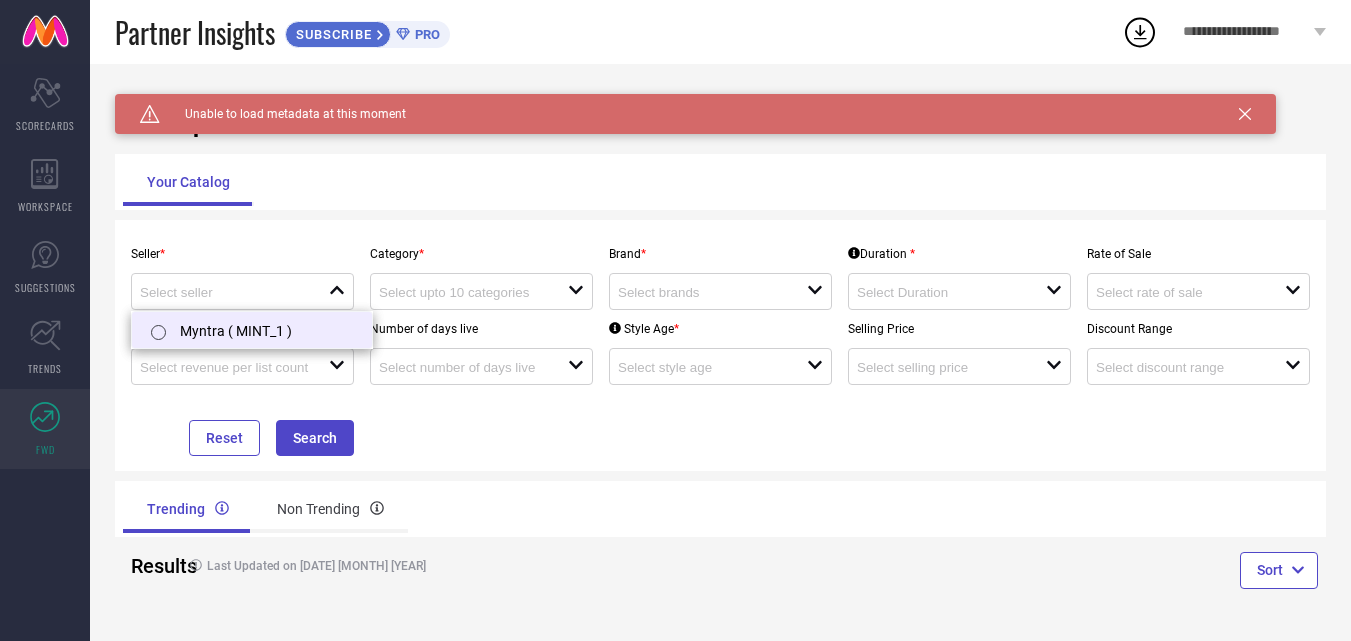 click on "Myntra ( MINT_1 )" at bounding box center (252, 330) 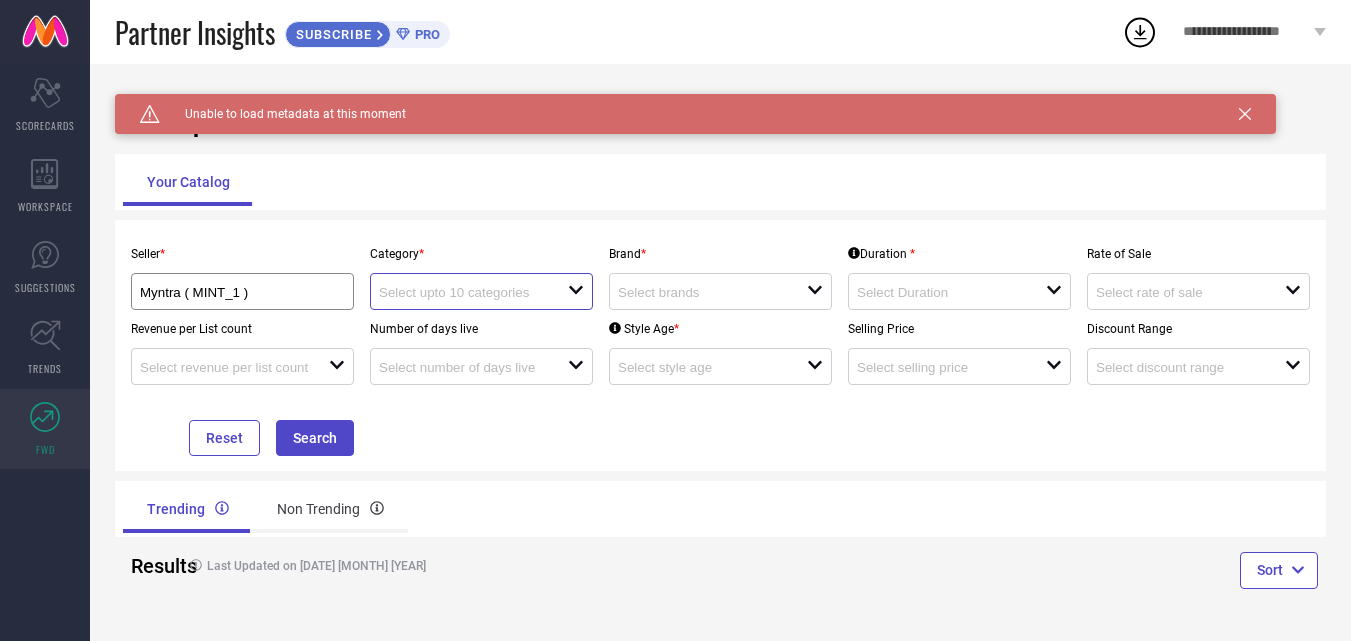 click at bounding box center (464, 292) 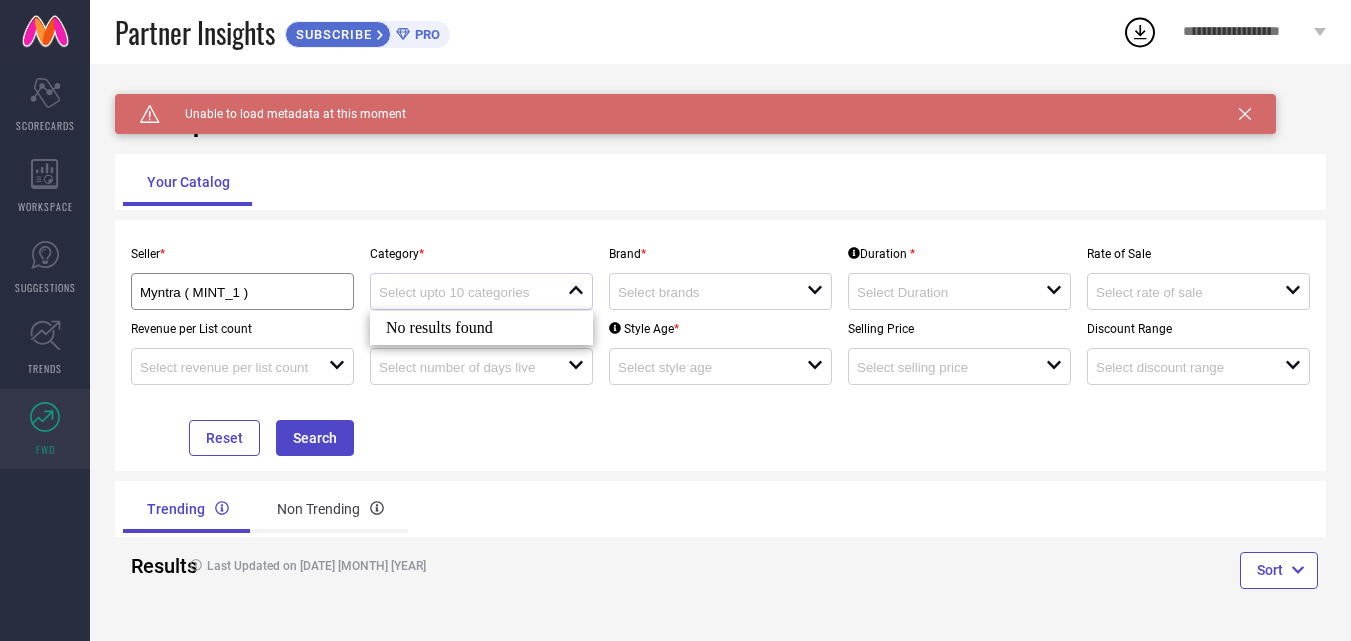 click at bounding box center (473, 291) 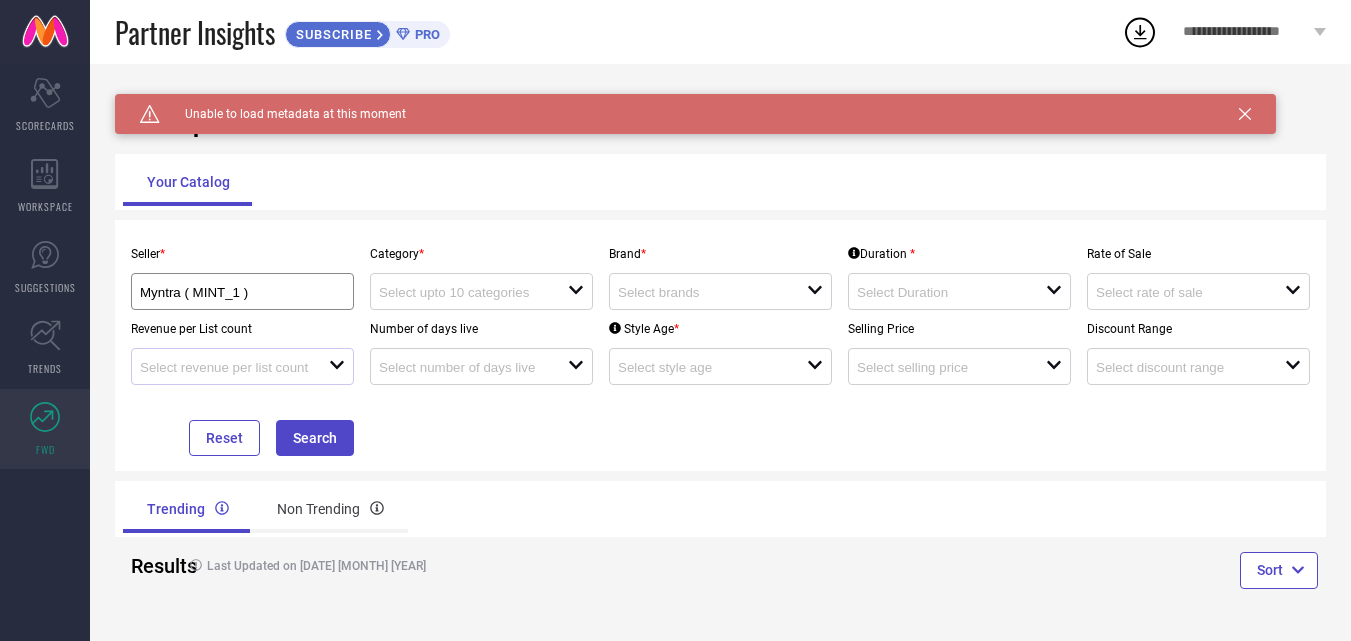 click on "open" at bounding box center (242, 366) 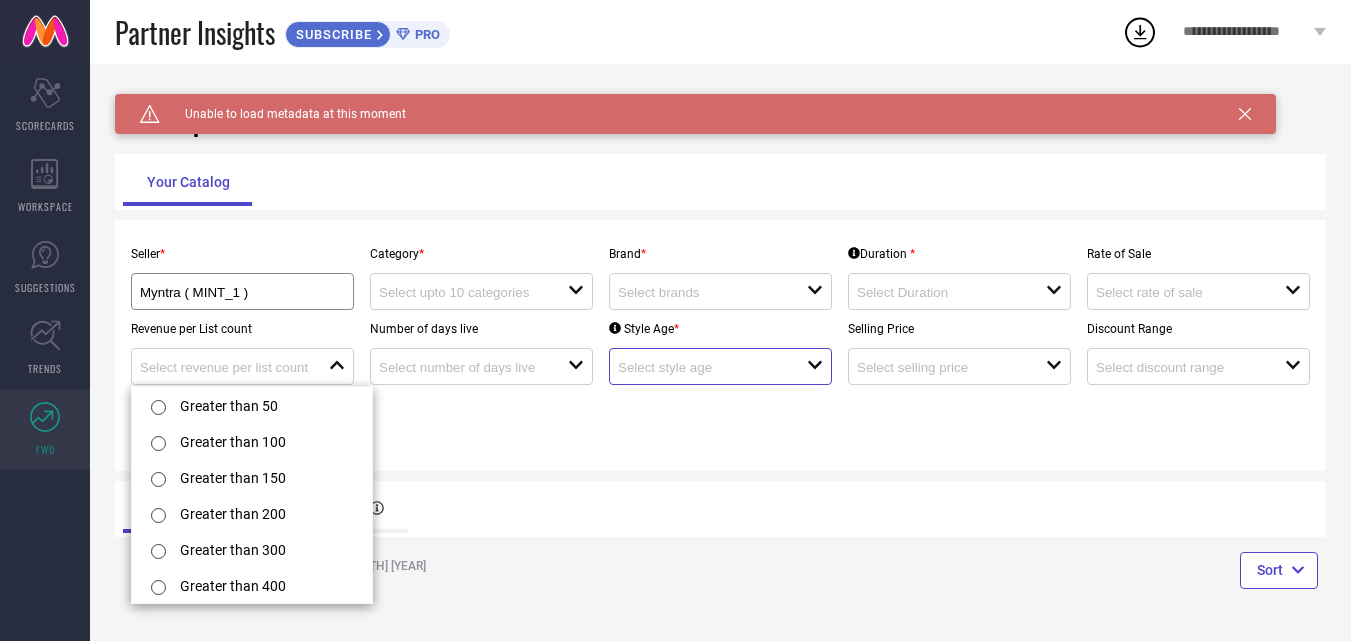 click at bounding box center [703, 367] 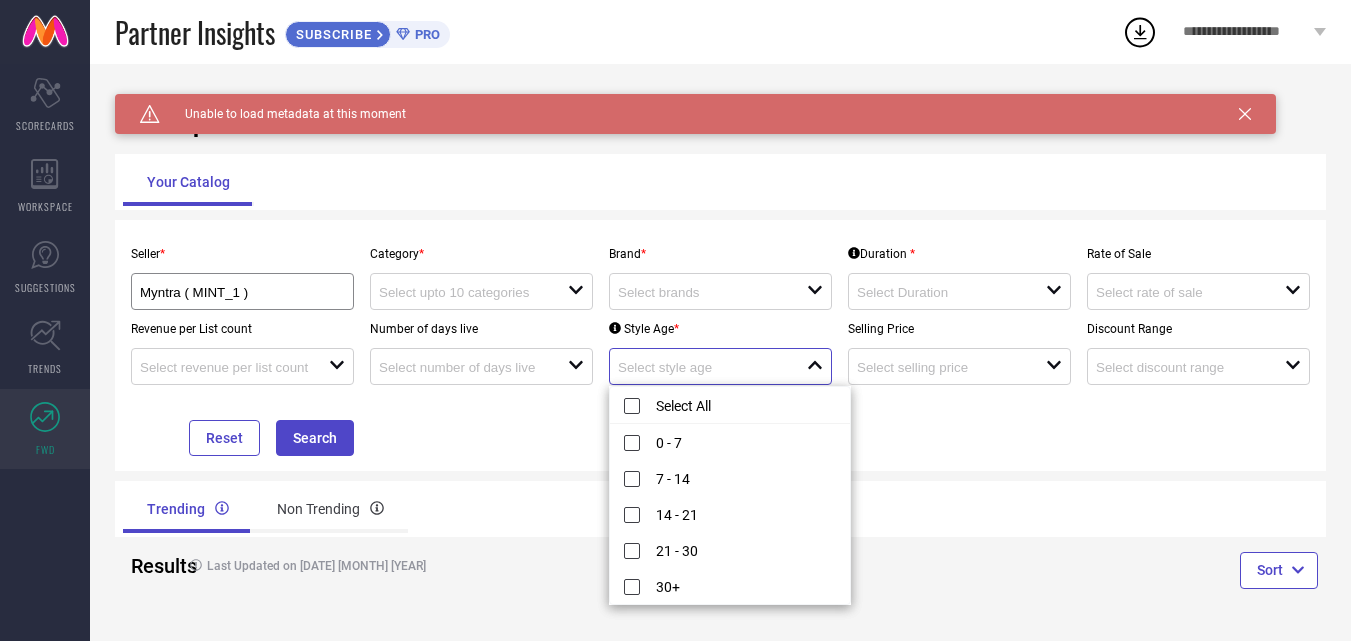 scroll, scrollTop: 1, scrollLeft: 0, axis: vertical 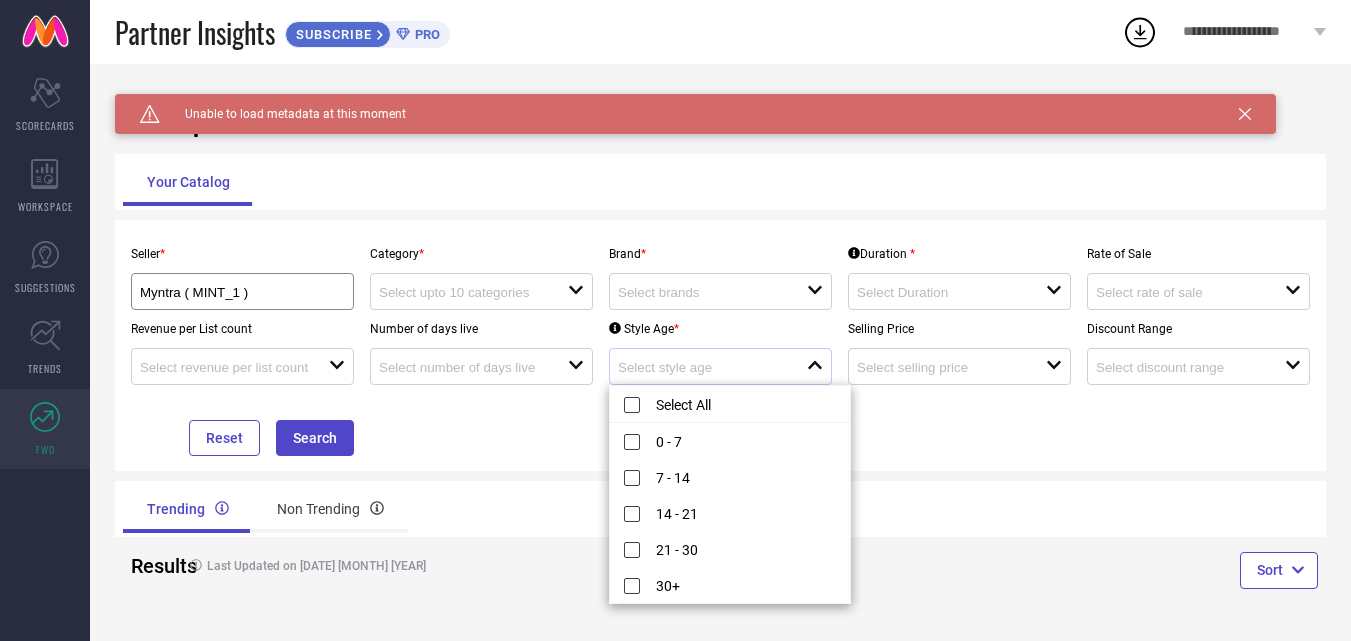 click on "close" at bounding box center (720, 366) 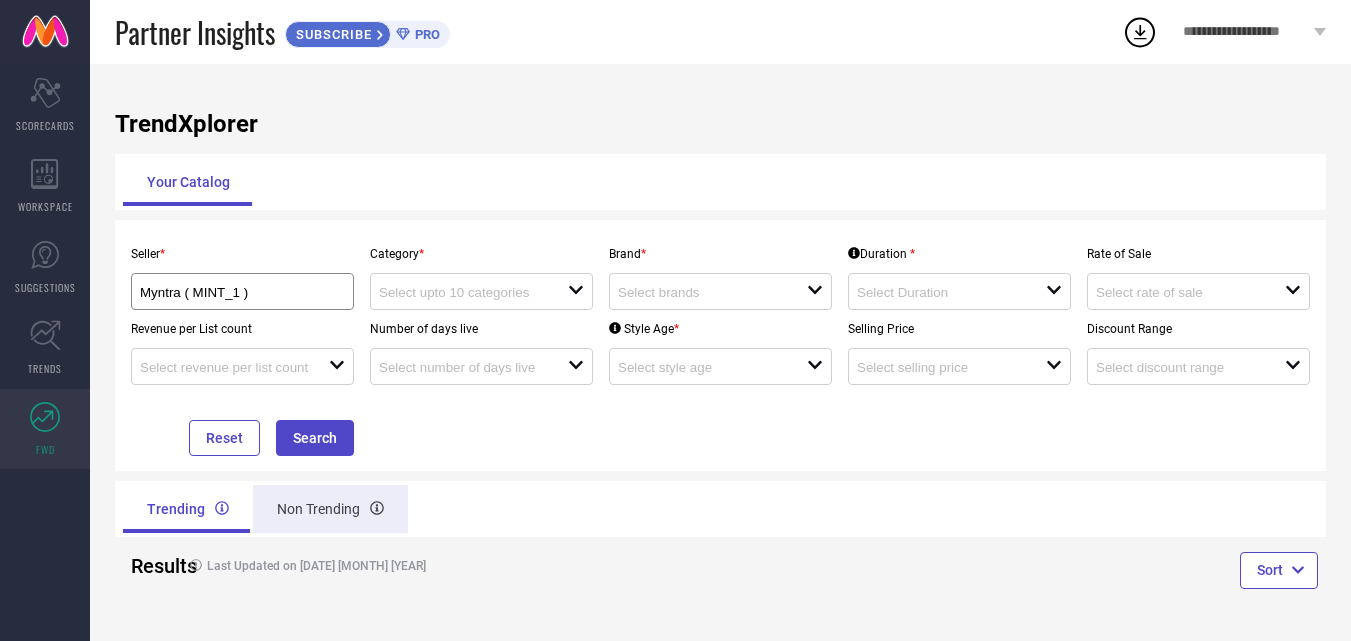 click on "Non Trending" at bounding box center [330, 509] 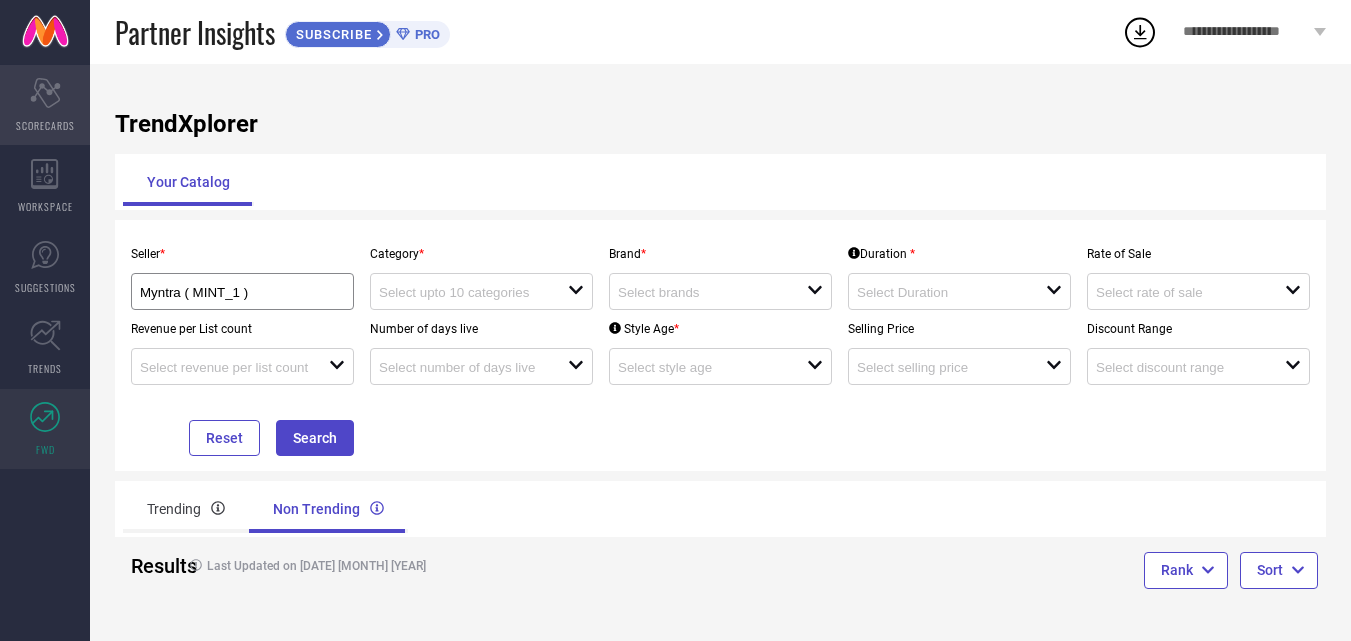 click on "Scorecard SCORECARDS" at bounding box center (45, 105) 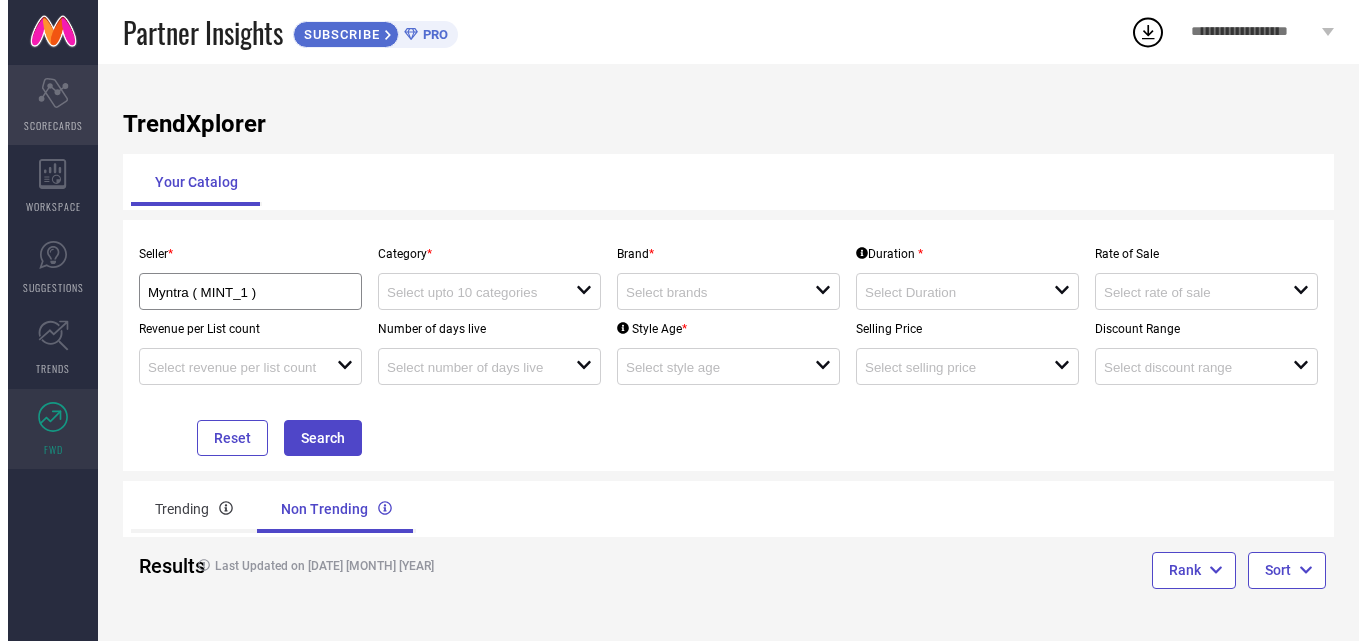 scroll, scrollTop: 0, scrollLeft: 0, axis: both 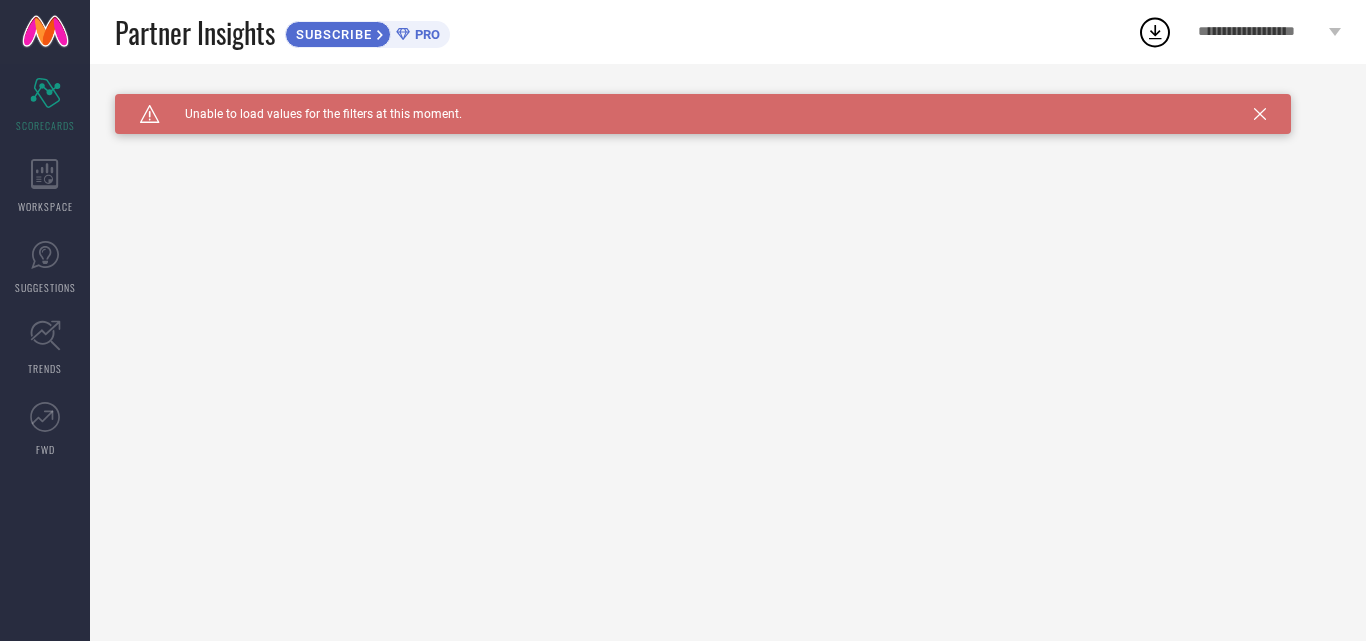 click 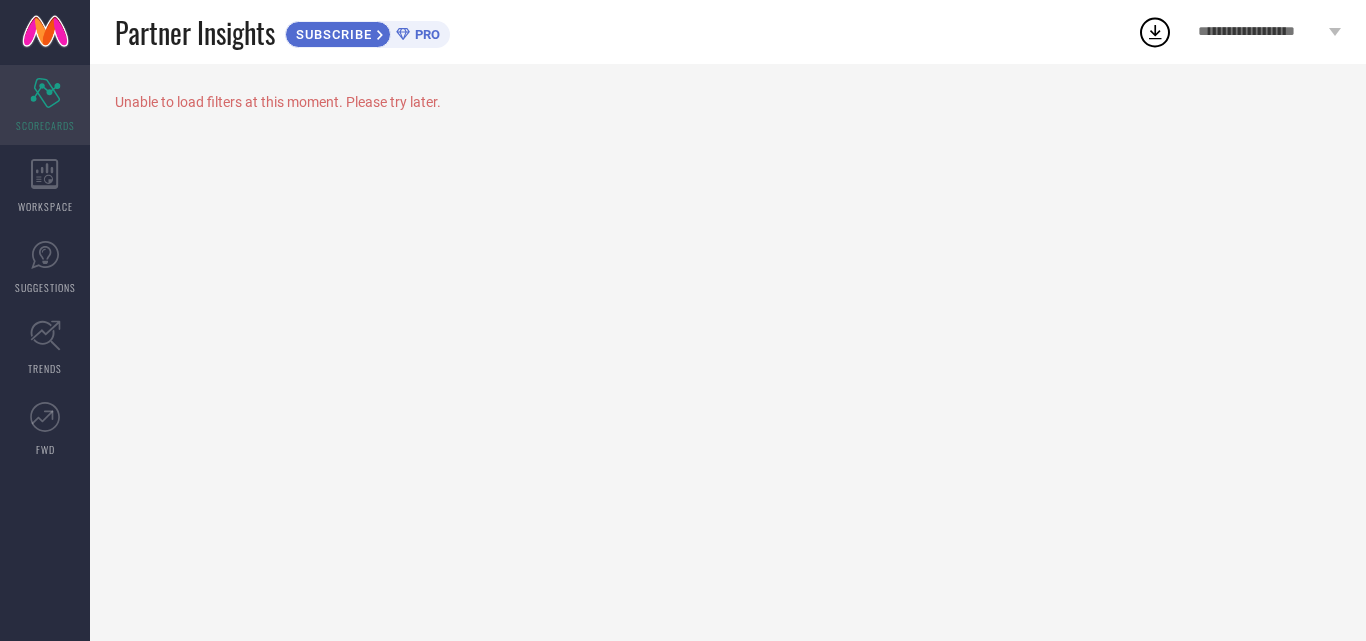 click on "Scorecard" 